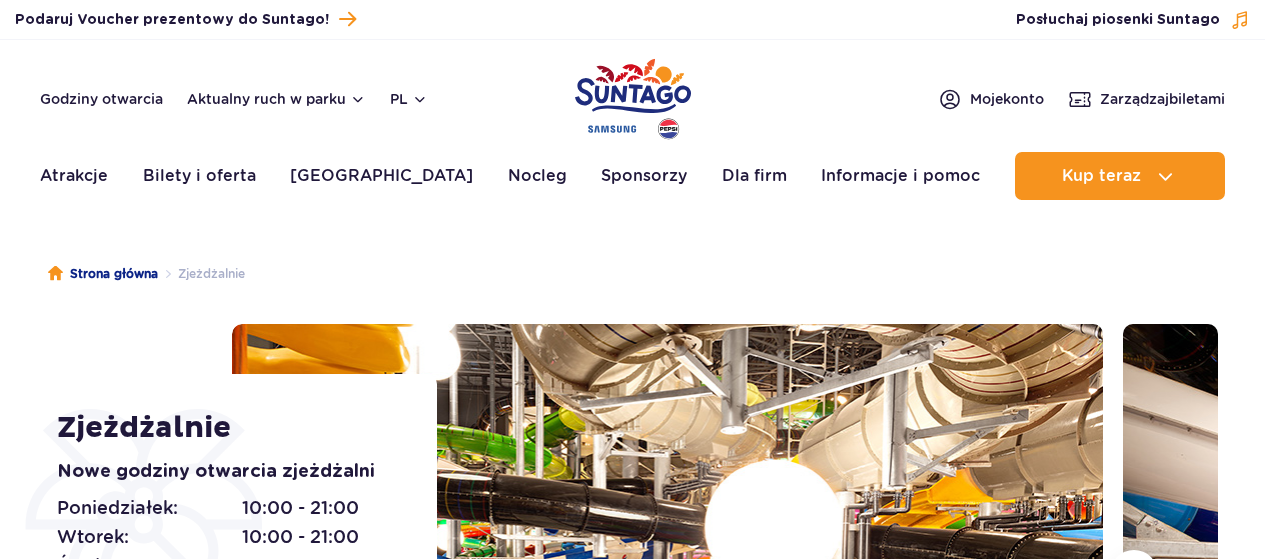 scroll, scrollTop: 0, scrollLeft: 0, axis: both 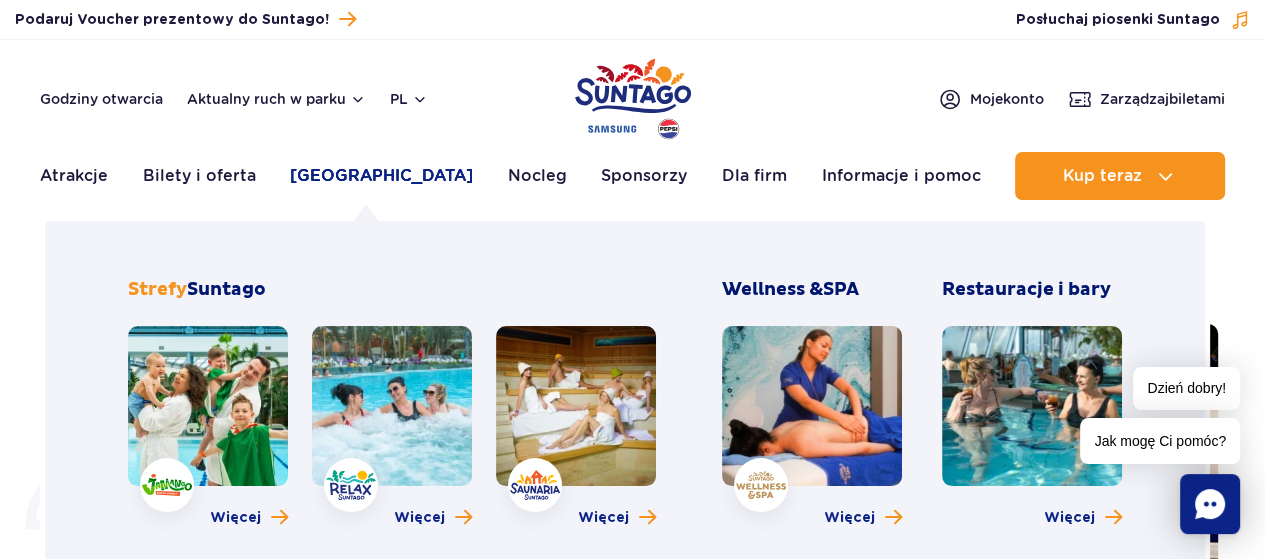 click on "[GEOGRAPHIC_DATA]" at bounding box center [381, 176] 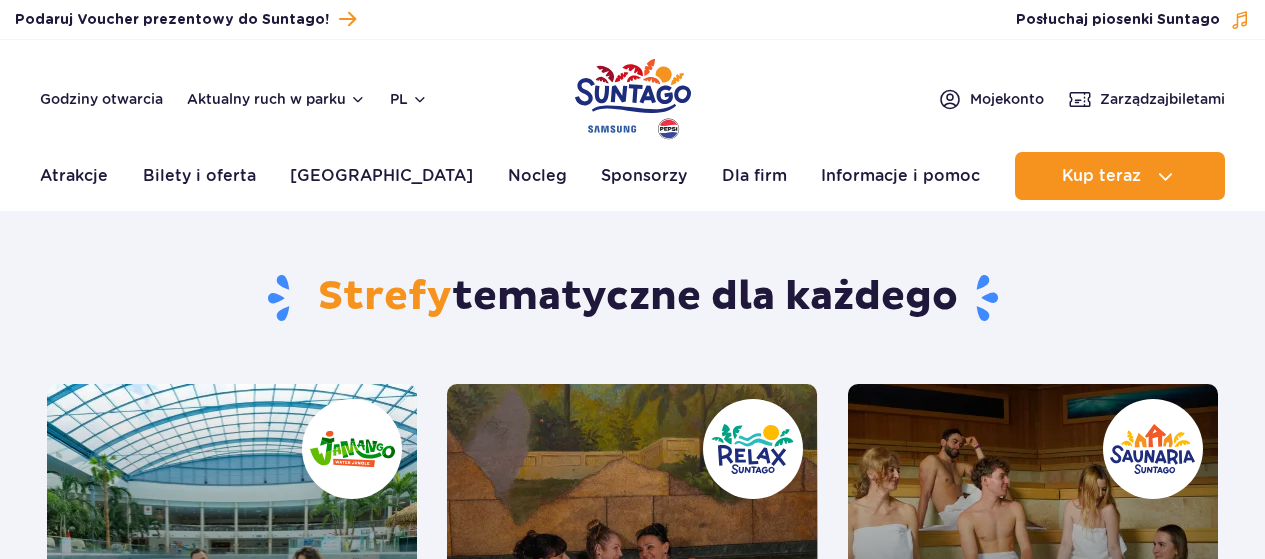 scroll, scrollTop: 0, scrollLeft: 0, axis: both 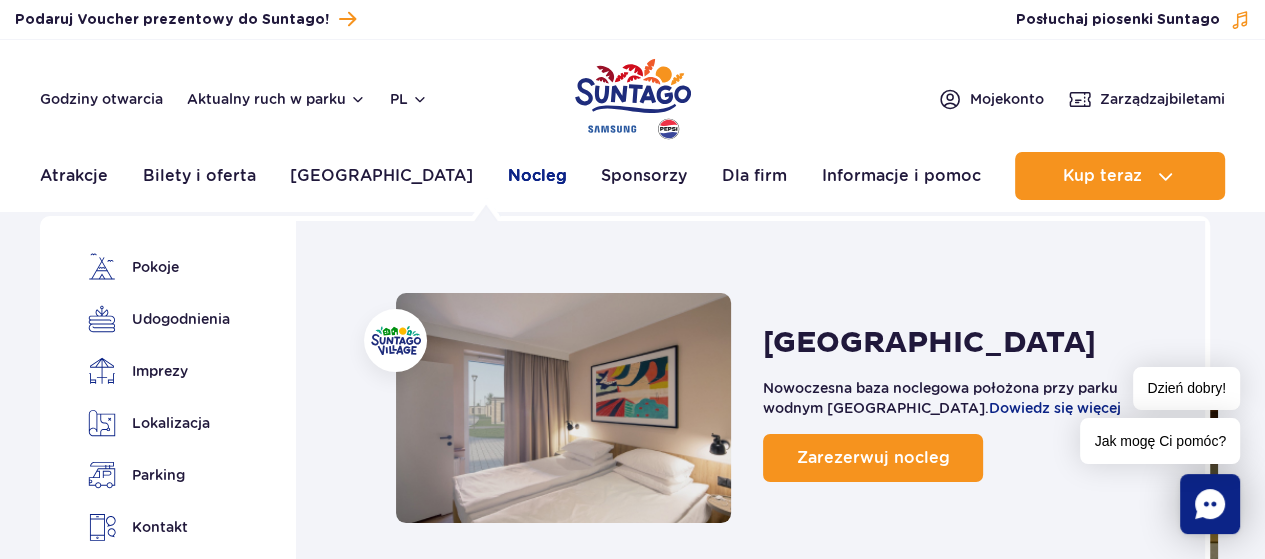 click on "Nocleg" at bounding box center [537, 176] 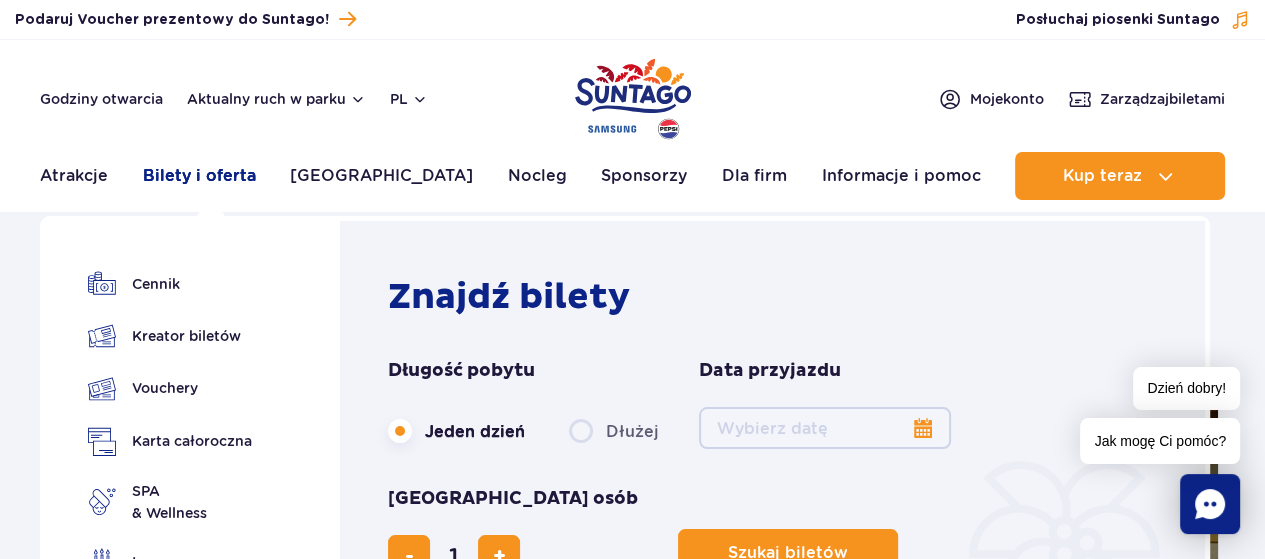 click on "Bilety i oferta" at bounding box center (199, 176) 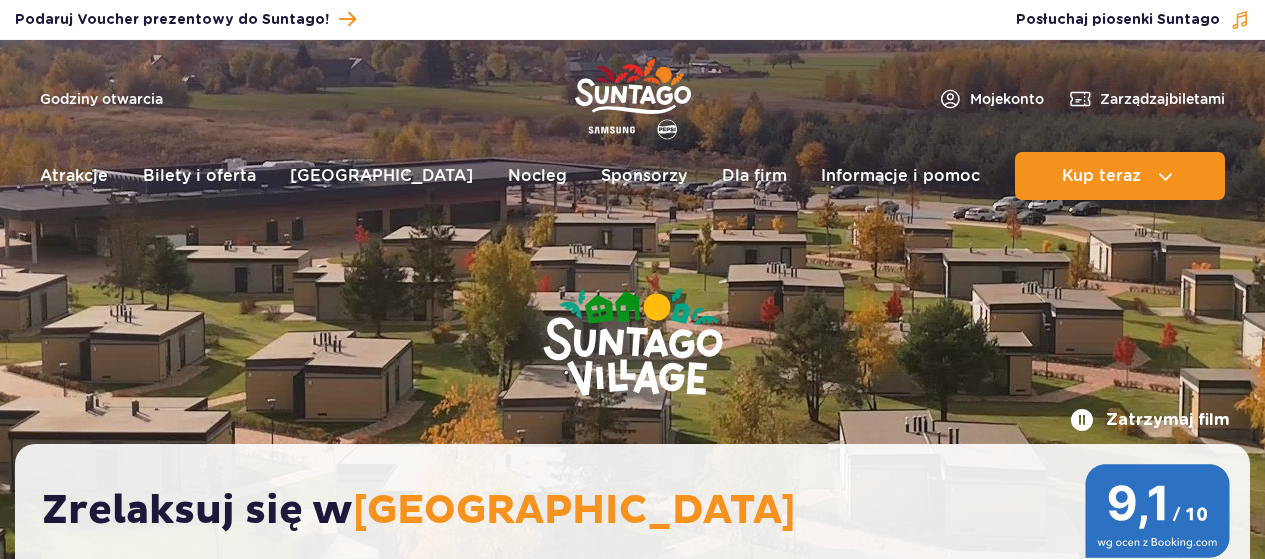 scroll, scrollTop: 0, scrollLeft: 0, axis: both 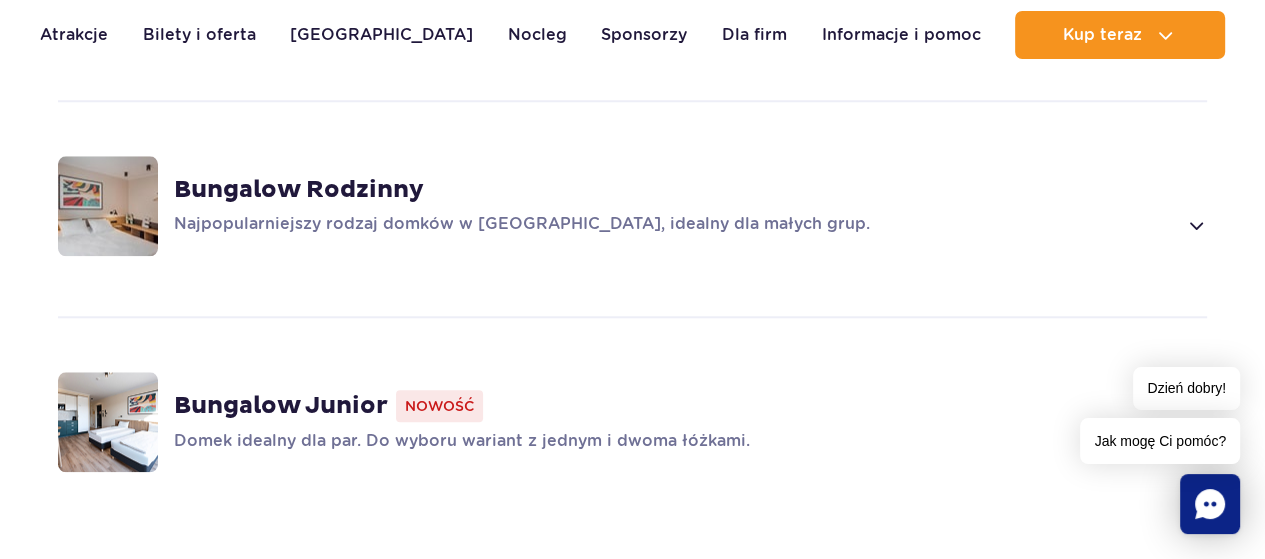 click at bounding box center (1195, 225) 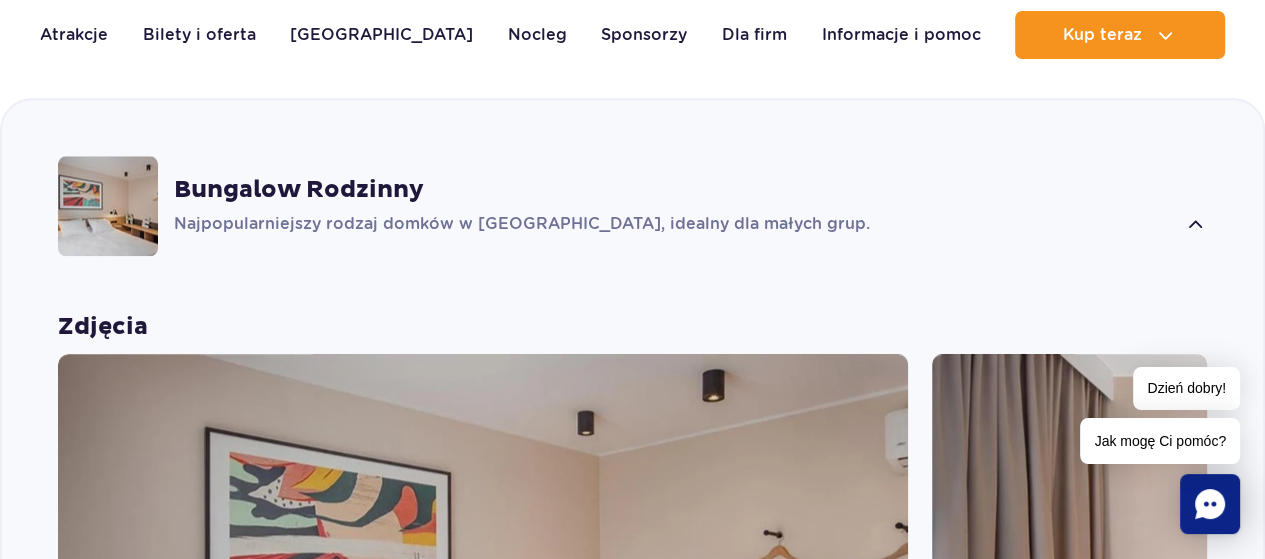 scroll, scrollTop: 1616, scrollLeft: 0, axis: vertical 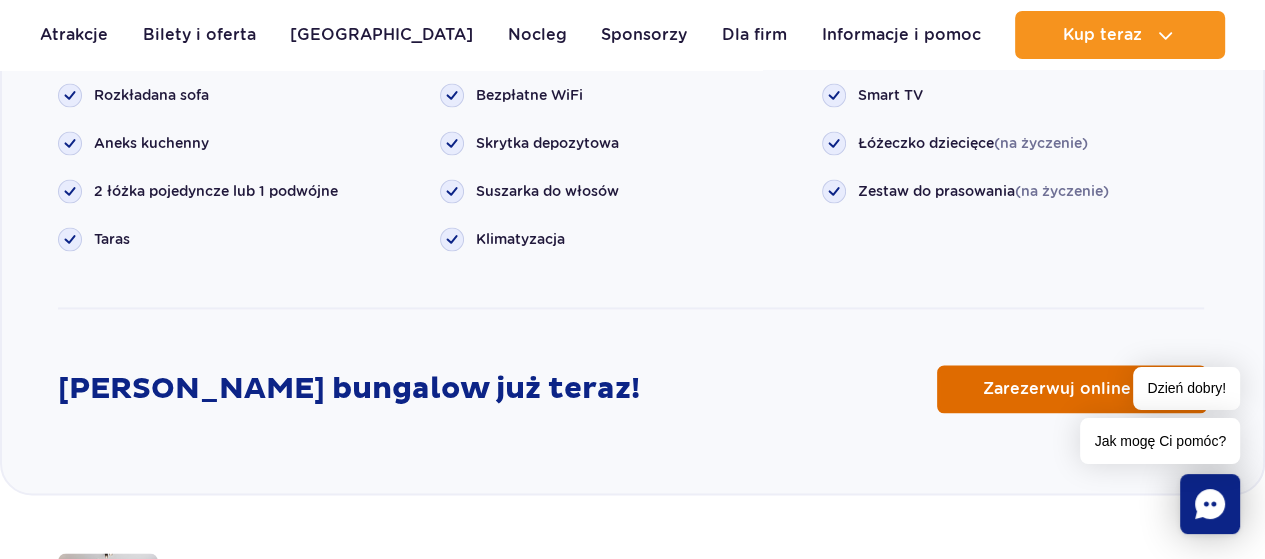 click on "Zarezerwuj online" at bounding box center [1057, 389] 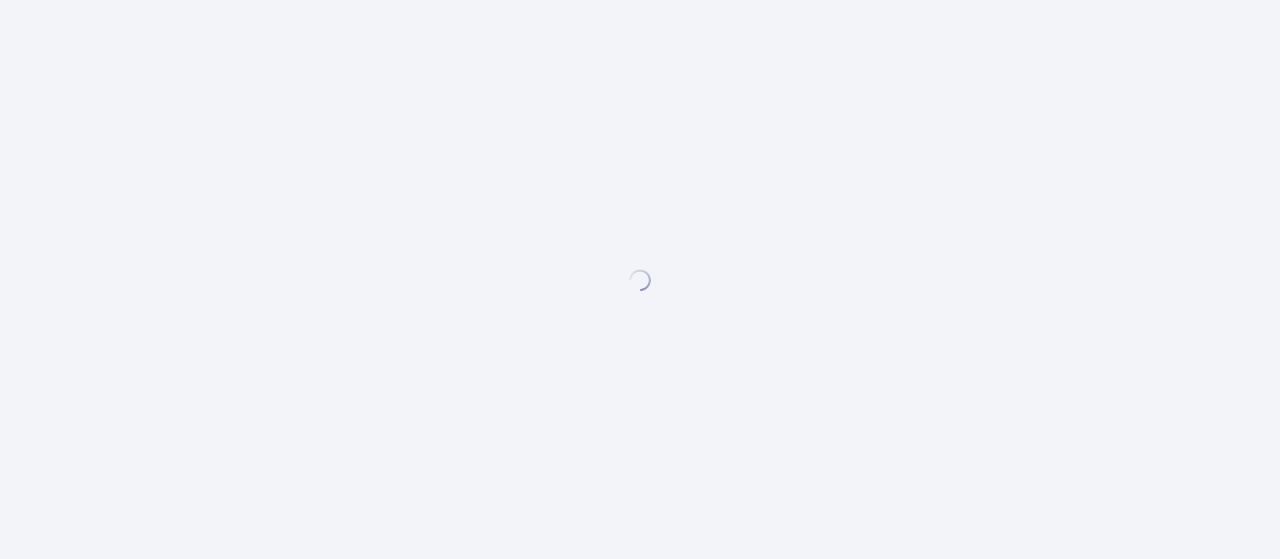 scroll, scrollTop: 0, scrollLeft: 0, axis: both 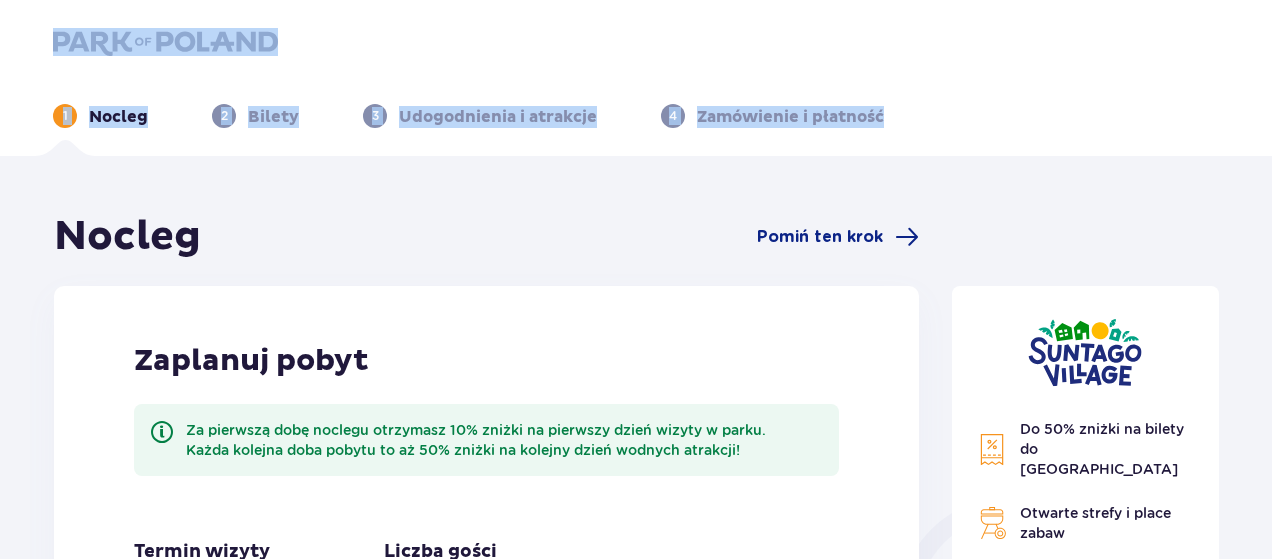drag, startPoint x: 1271, startPoint y: 50, endPoint x: 1279, endPoint y: 77, distance: 28.160255 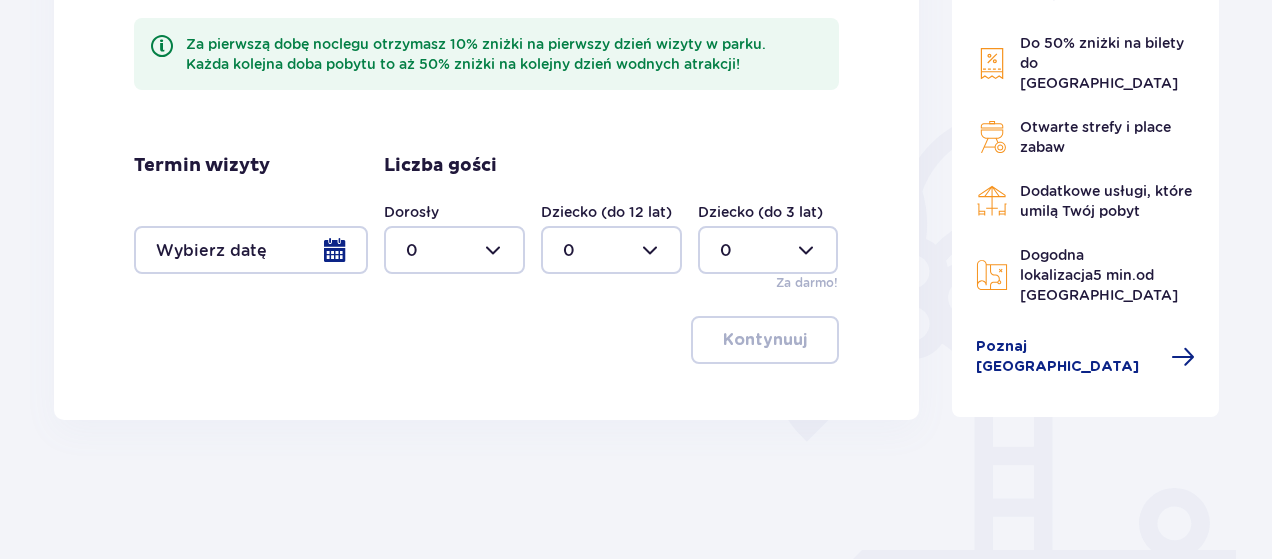 scroll, scrollTop: 389, scrollLeft: 0, axis: vertical 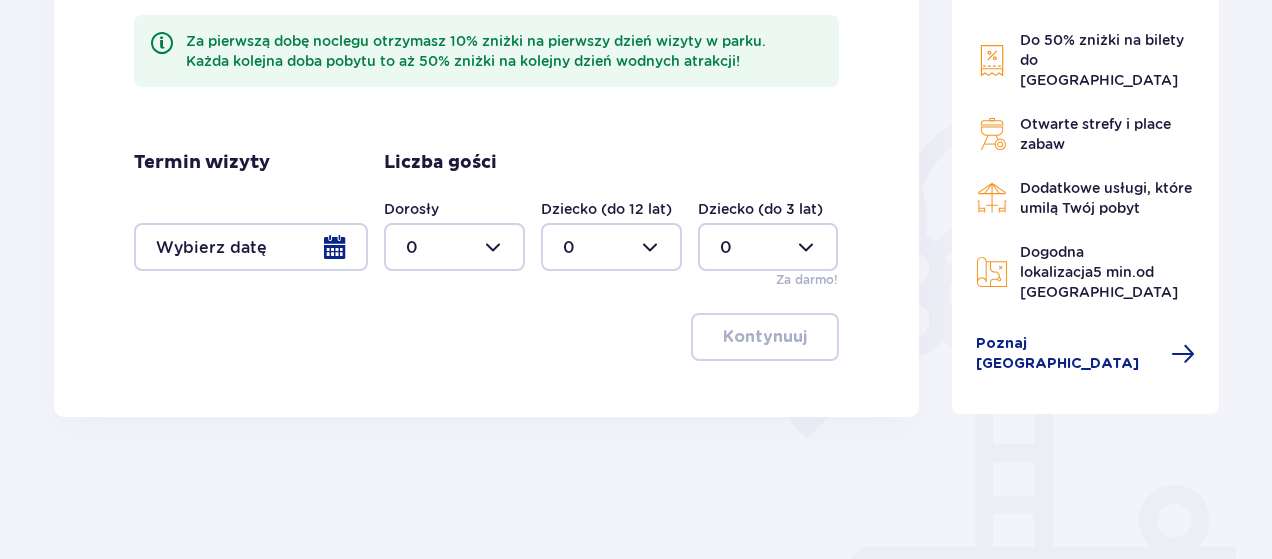 click at bounding box center [454, 247] 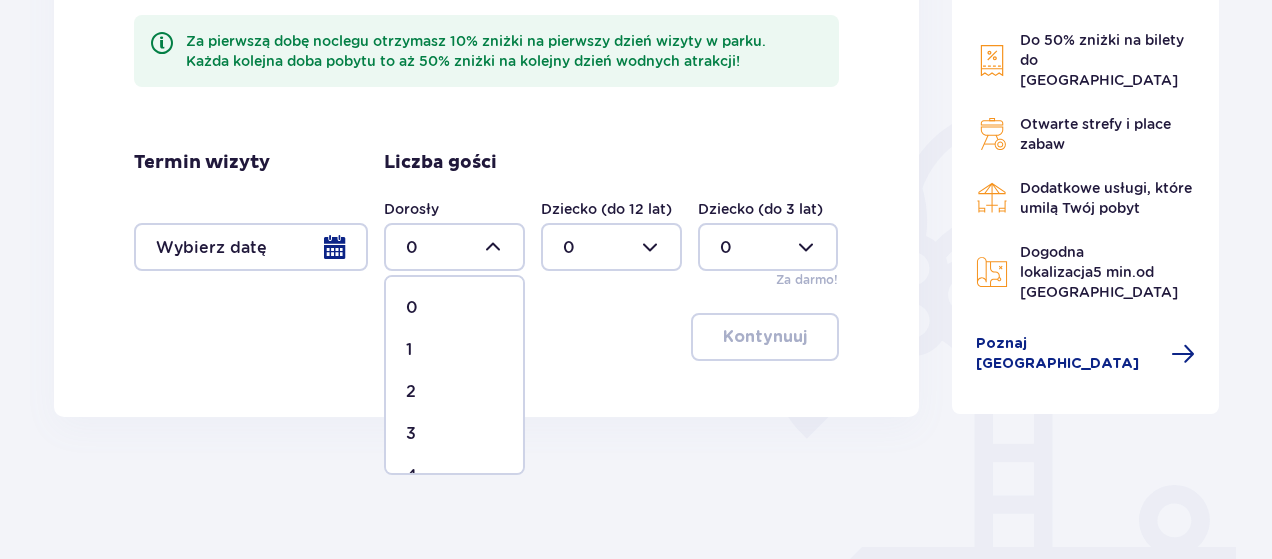click on "2" at bounding box center (454, 392) 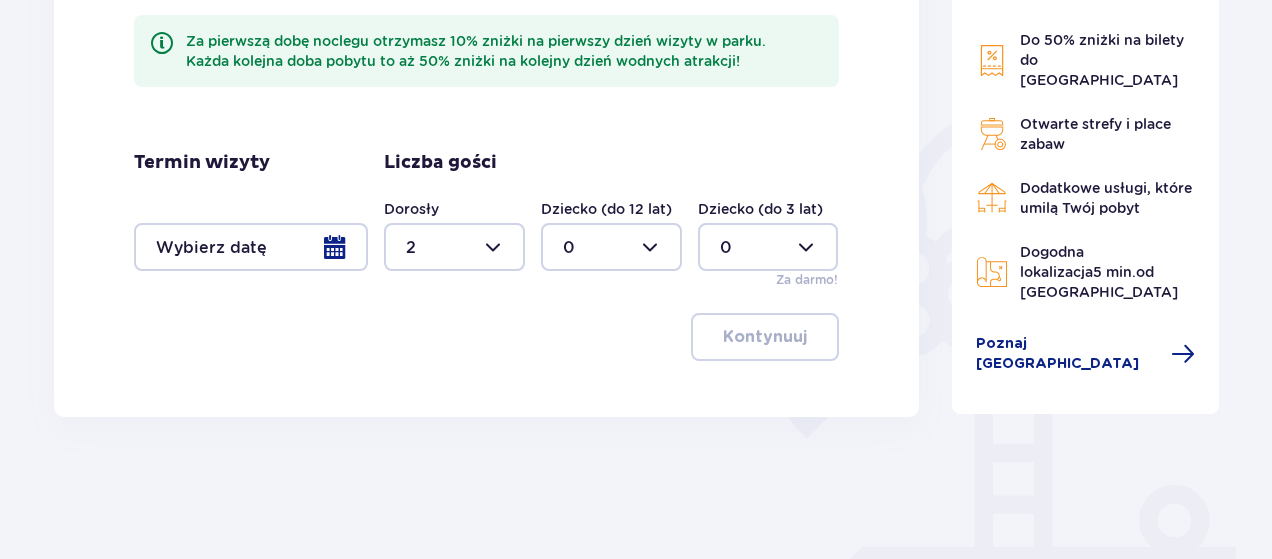 click at bounding box center [611, 247] 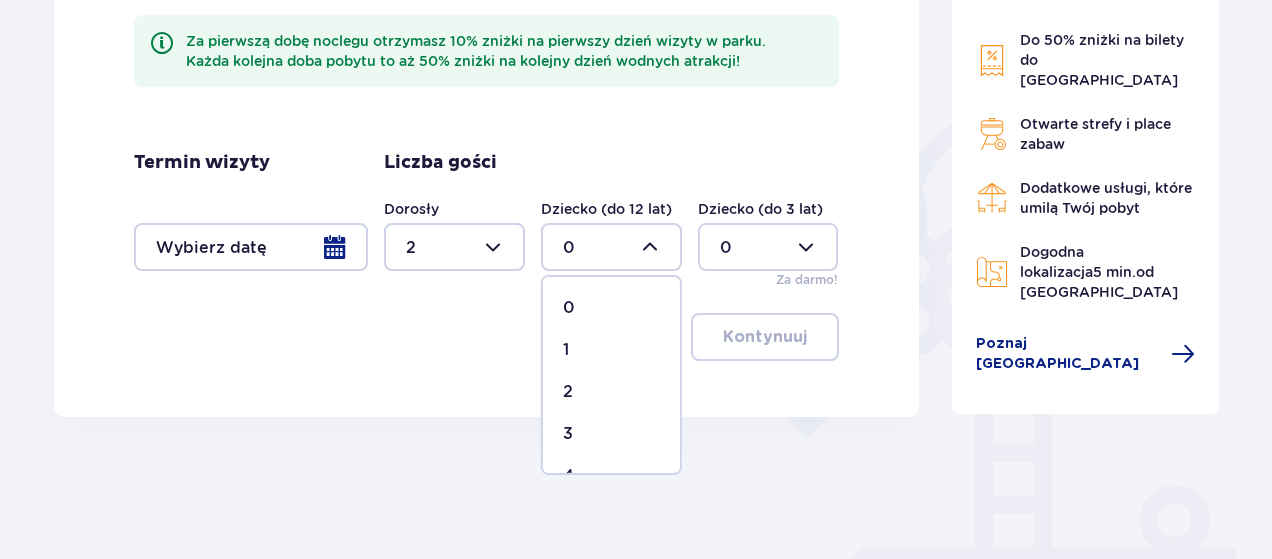 click on "1" at bounding box center [611, 350] 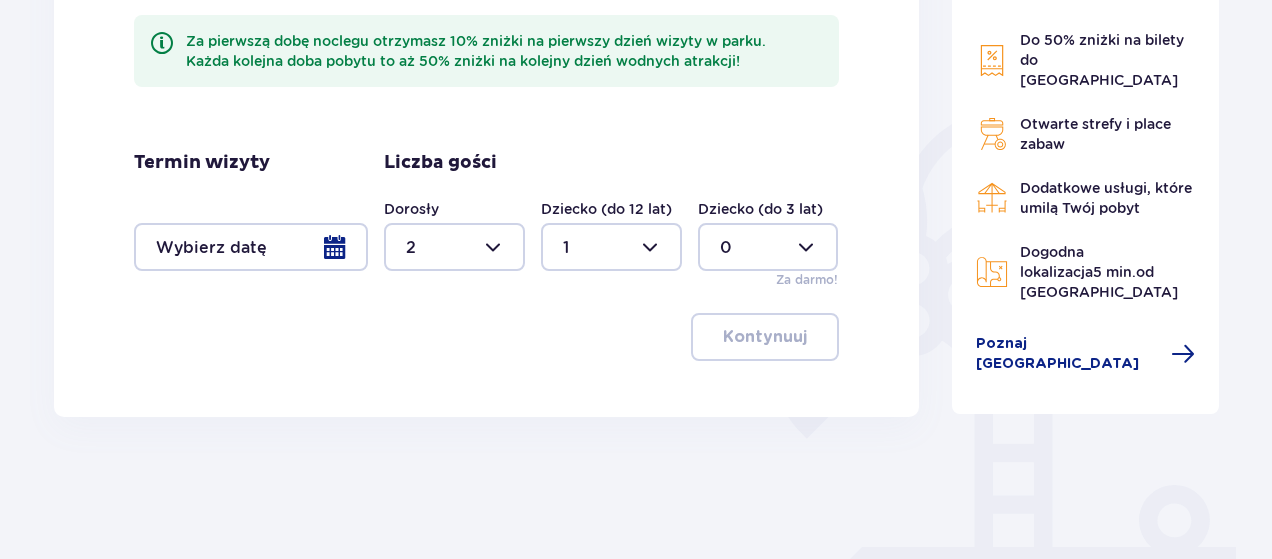 click at bounding box center (768, 247) 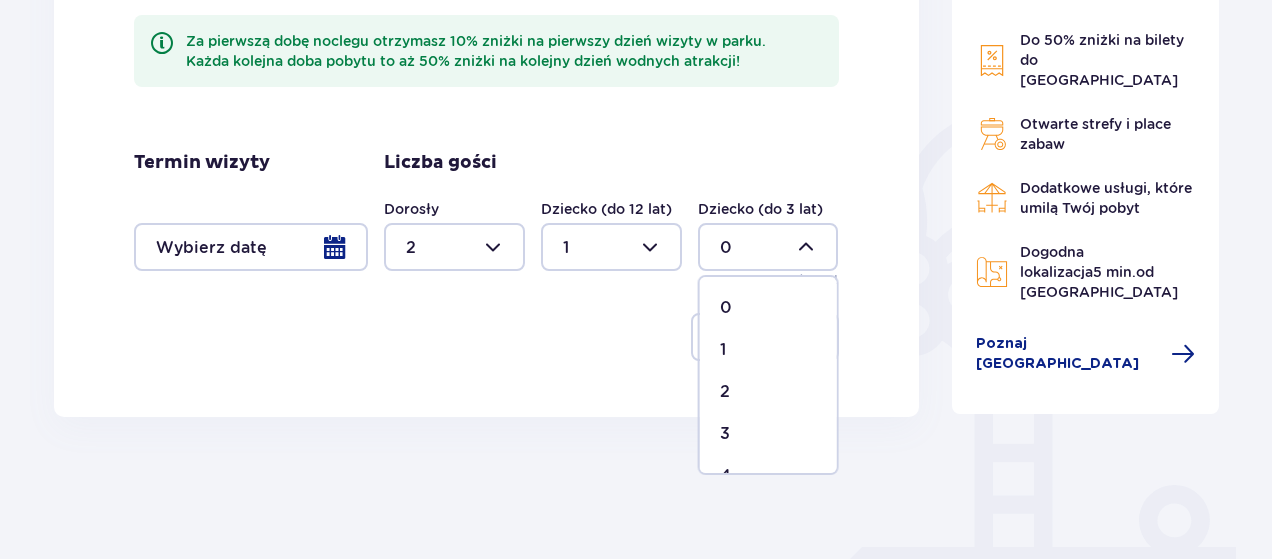 click at bounding box center [611, 247] 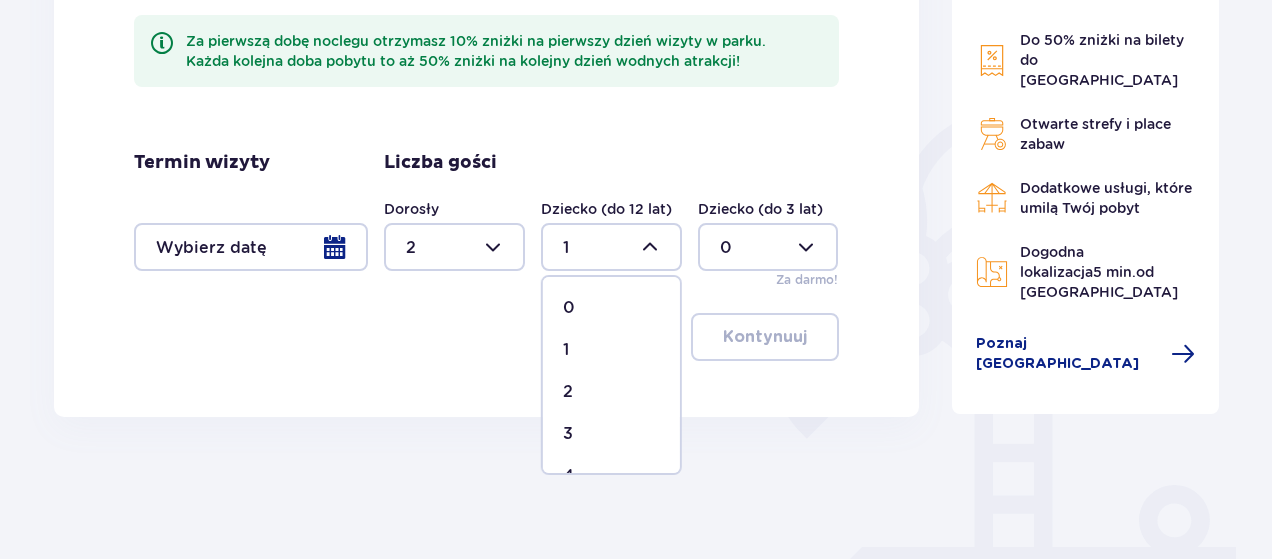 click on "2" at bounding box center [611, 392] 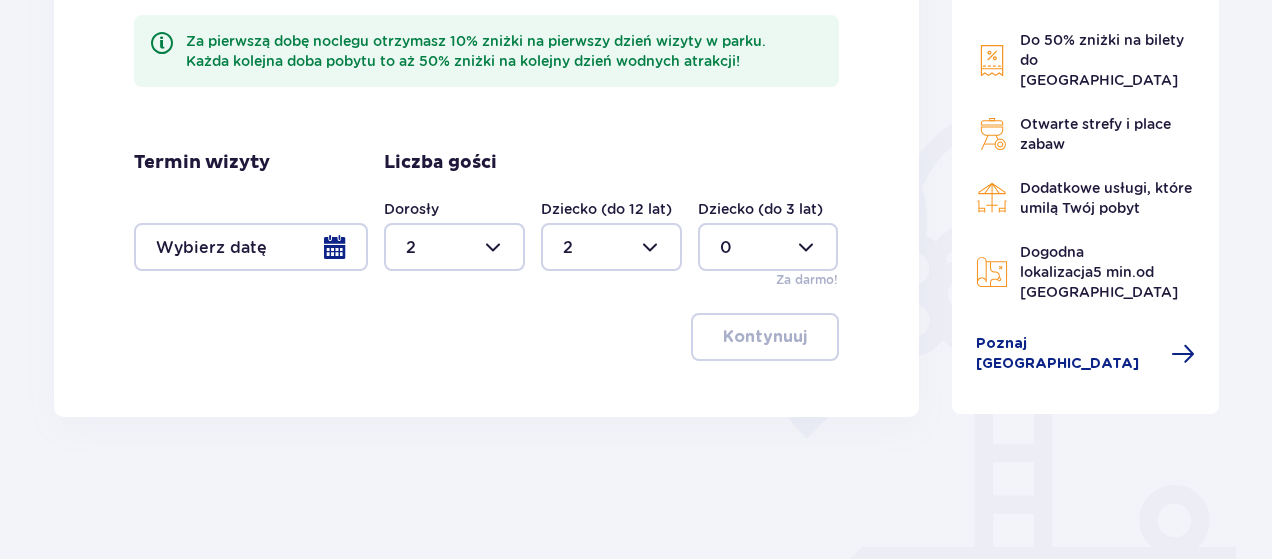 click at bounding box center (768, 247) 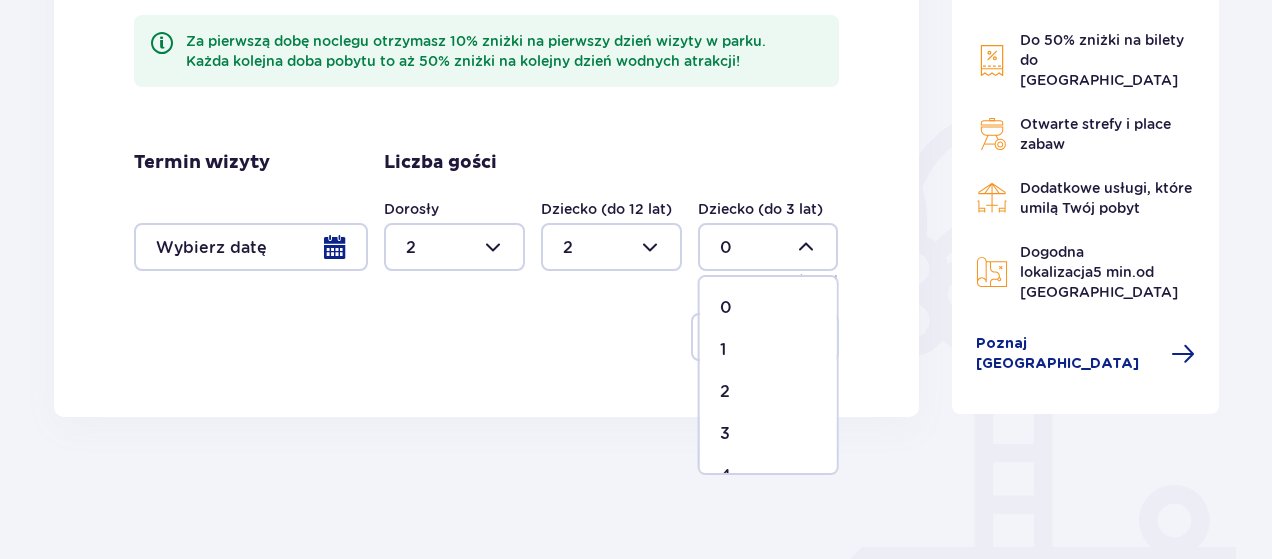 click on "0" at bounding box center [726, 308] 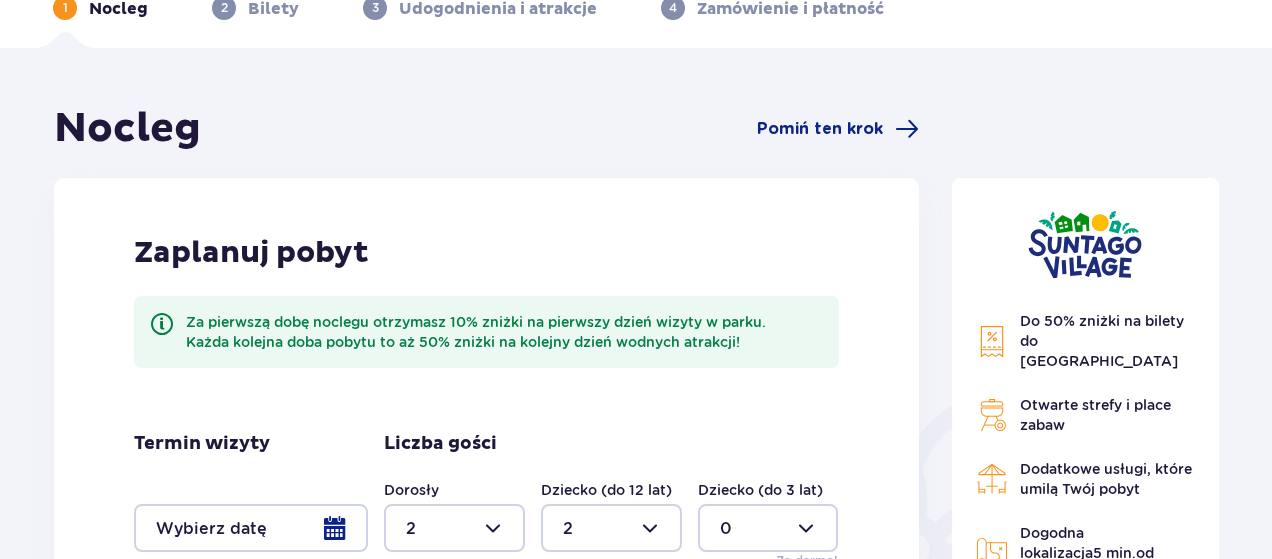 scroll, scrollTop: 112, scrollLeft: 0, axis: vertical 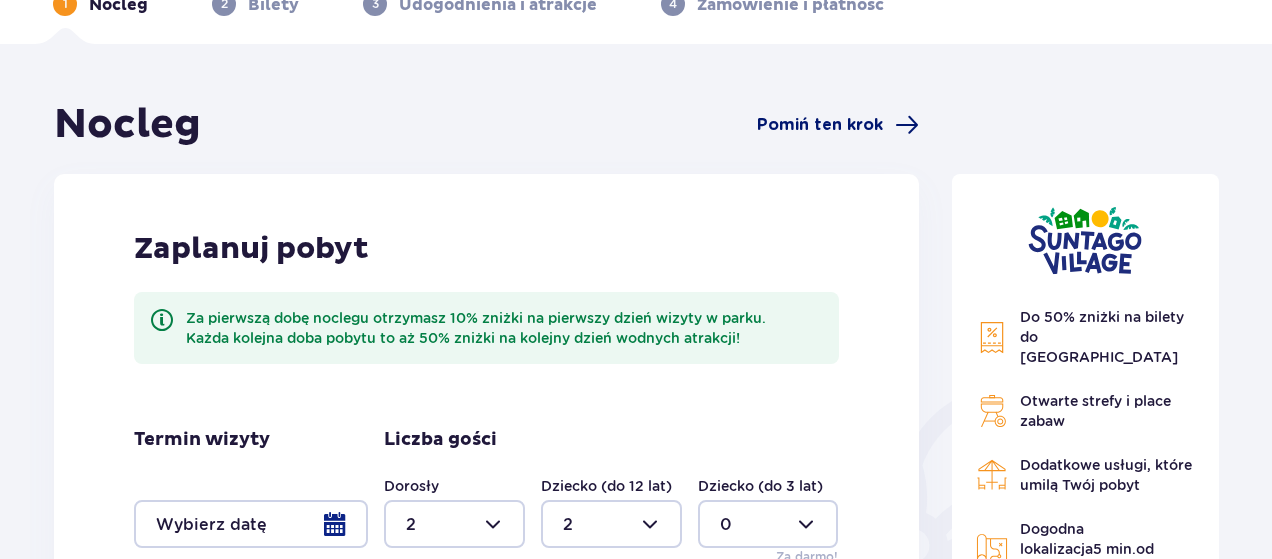 click on "Pomiń ten krok" at bounding box center (820, 125) 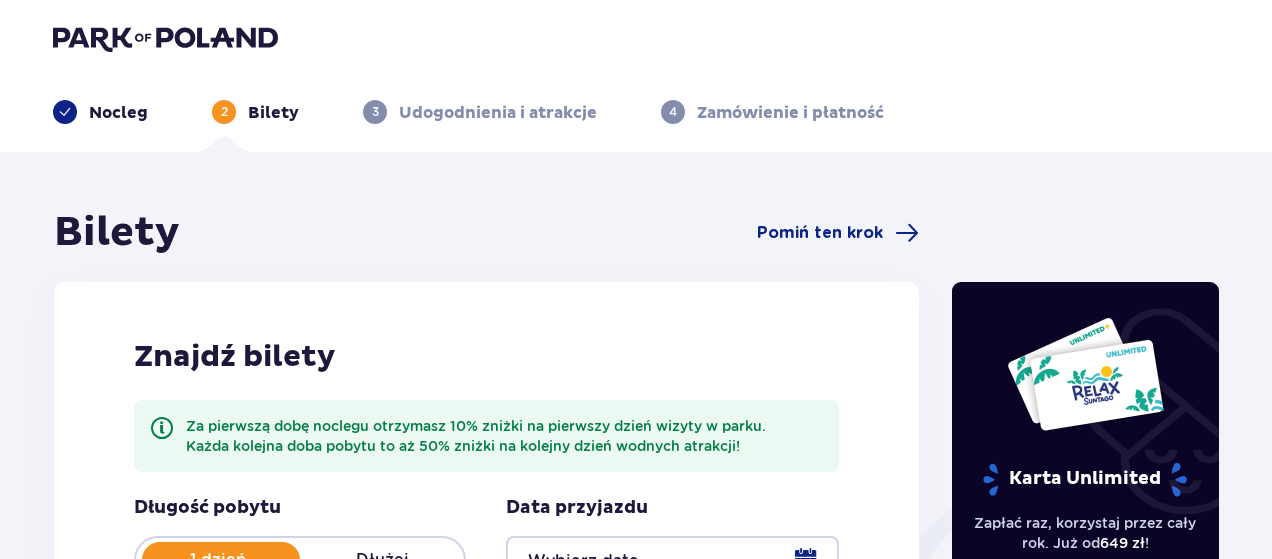 scroll, scrollTop: 0, scrollLeft: 0, axis: both 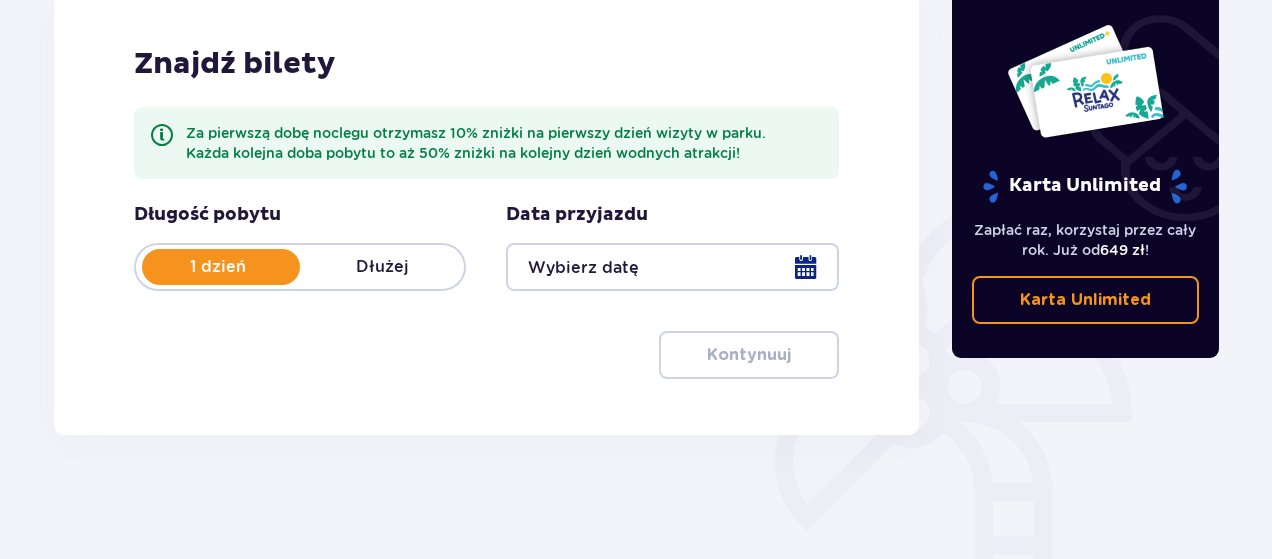 click at bounding box center (672, 267) 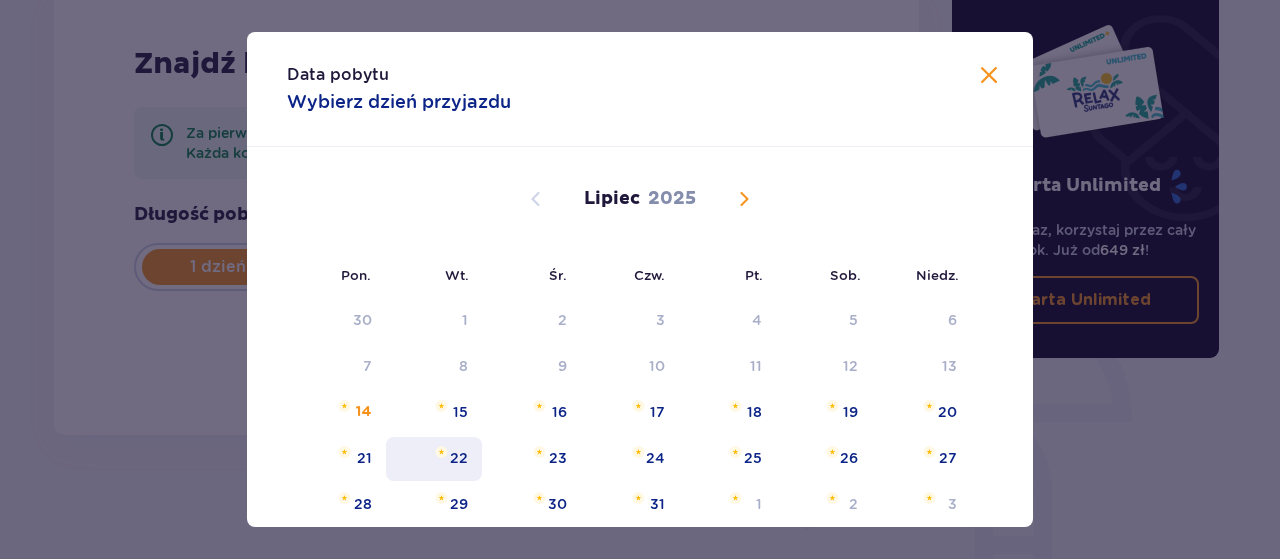 click on "22" at bounding box center (459, 458) 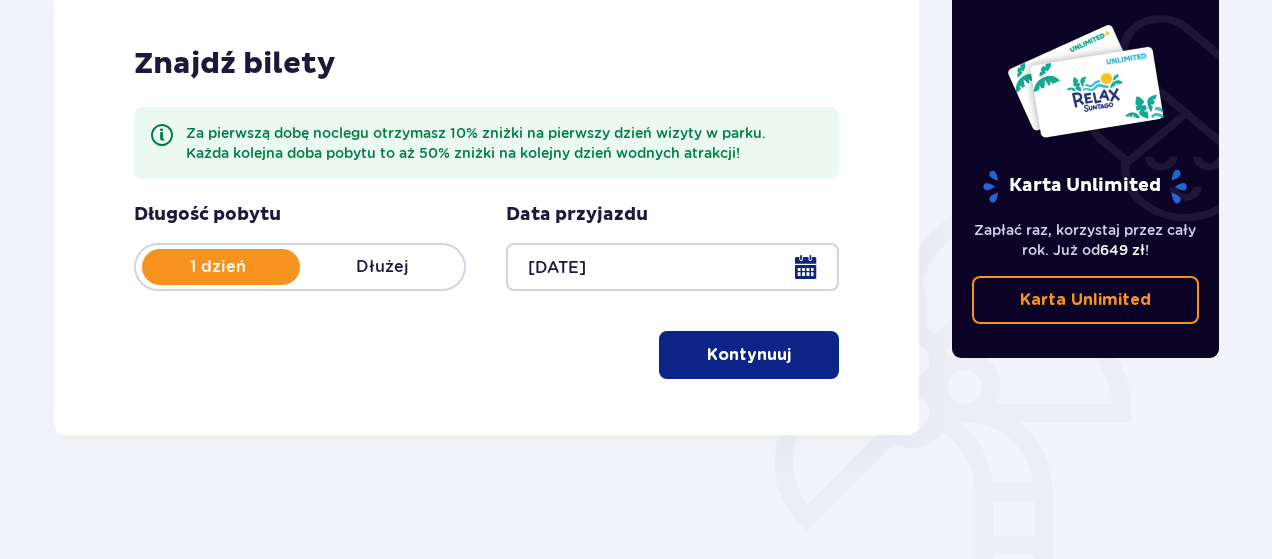click on "Kontynuuj" at bounding box center (749, 355) 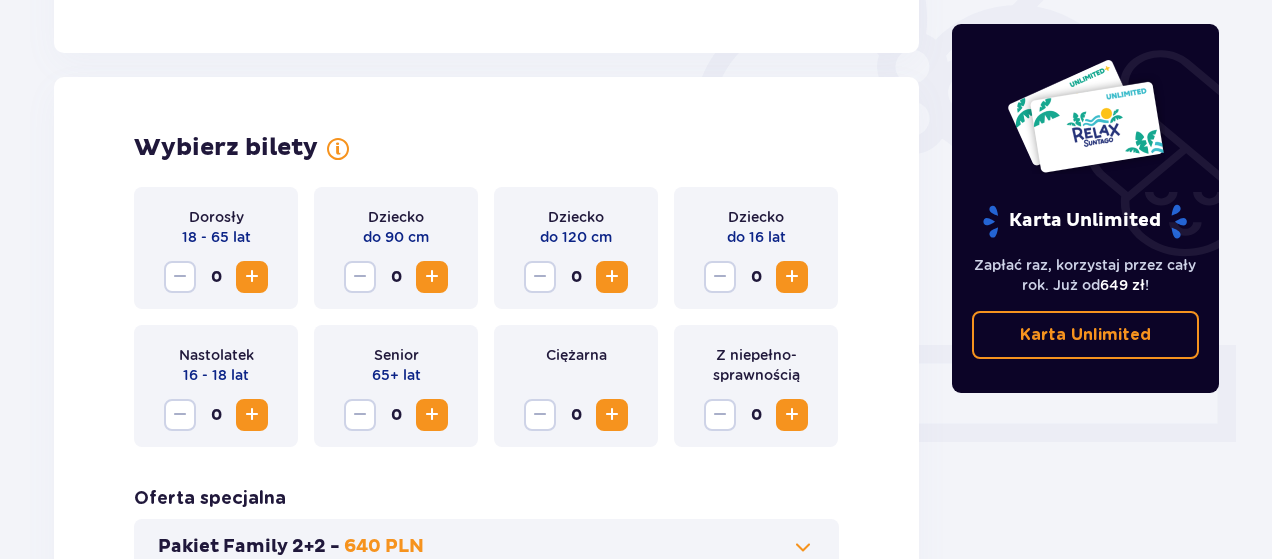 scroll, scrollTop: 644, scrollLeft: 0, axis: vertical 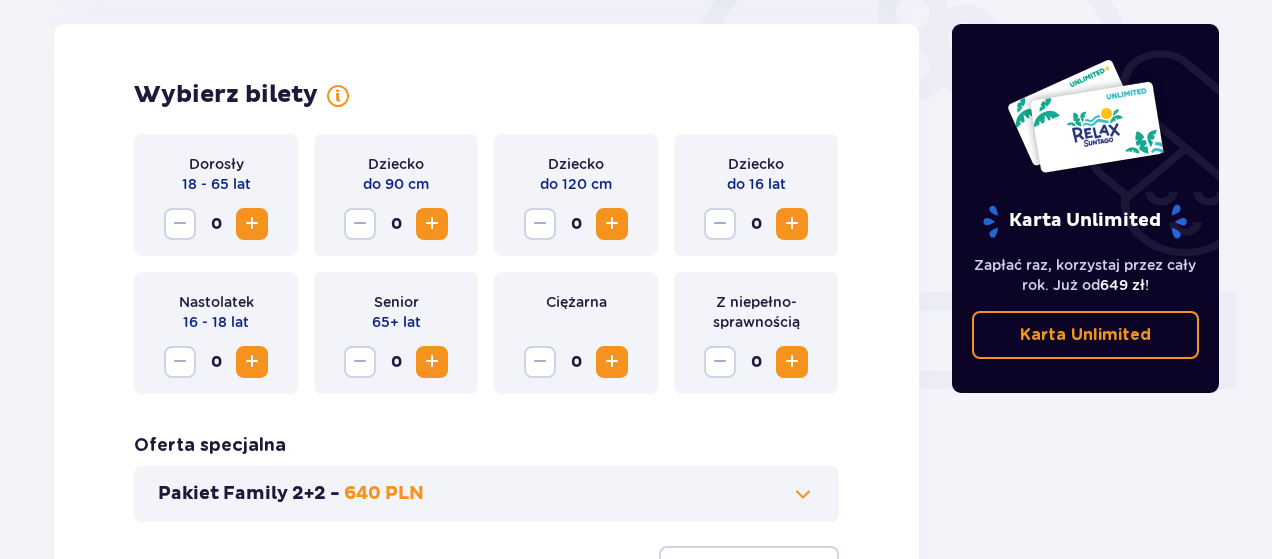 click at bounding box center (252, 224) 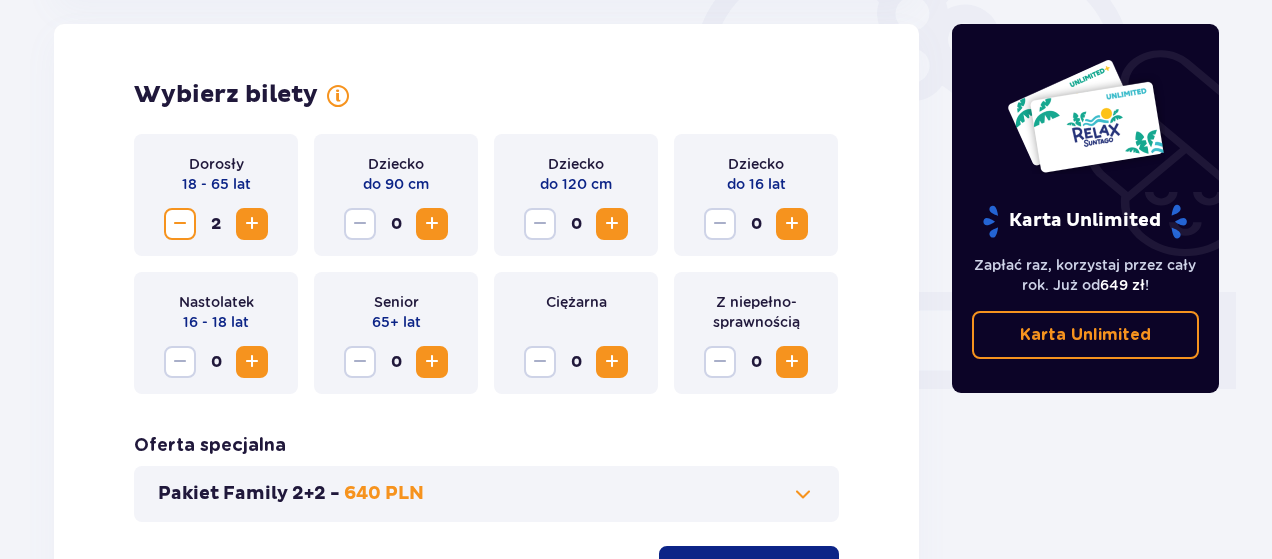 click at bounding box center (432, 224) 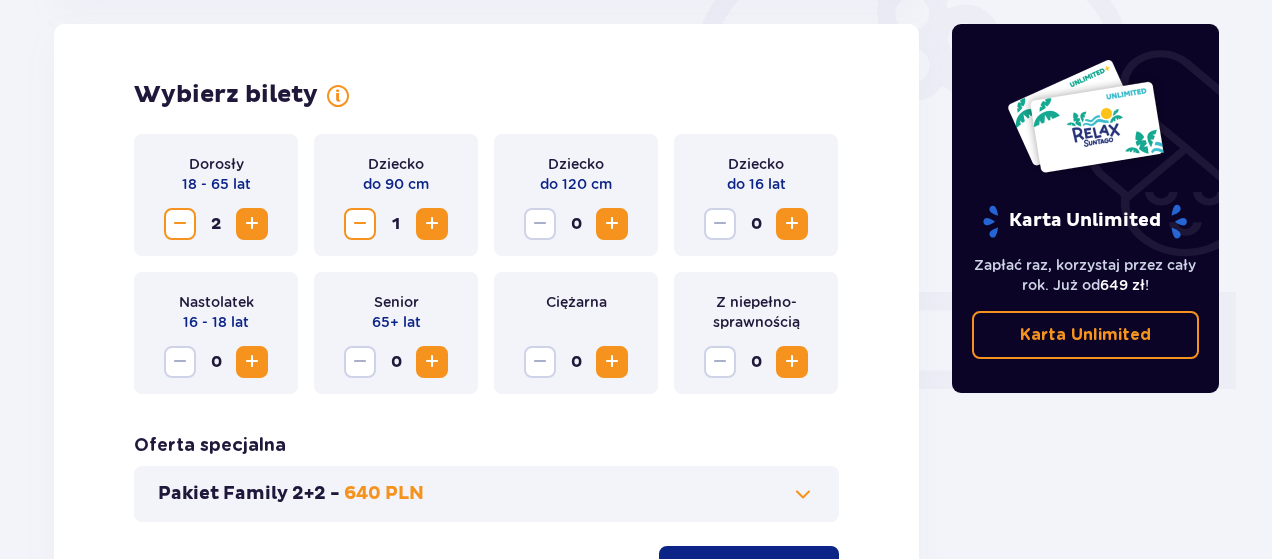 click at bounding box center (792, 224) 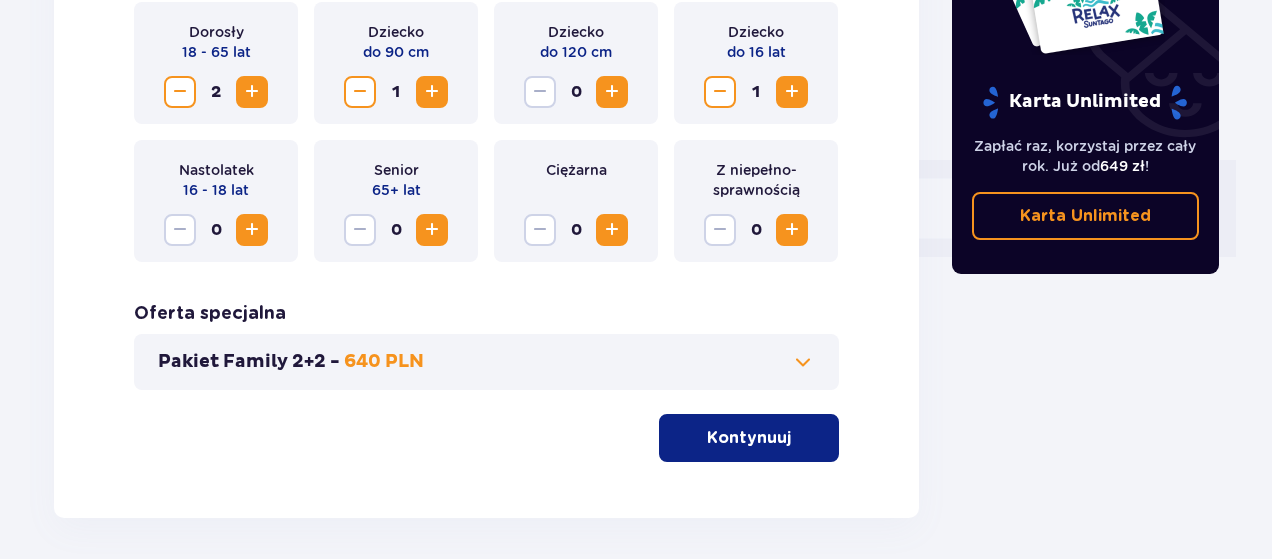 scroll, scrollTop: 836, scrollLeft: 0, axis: vertical 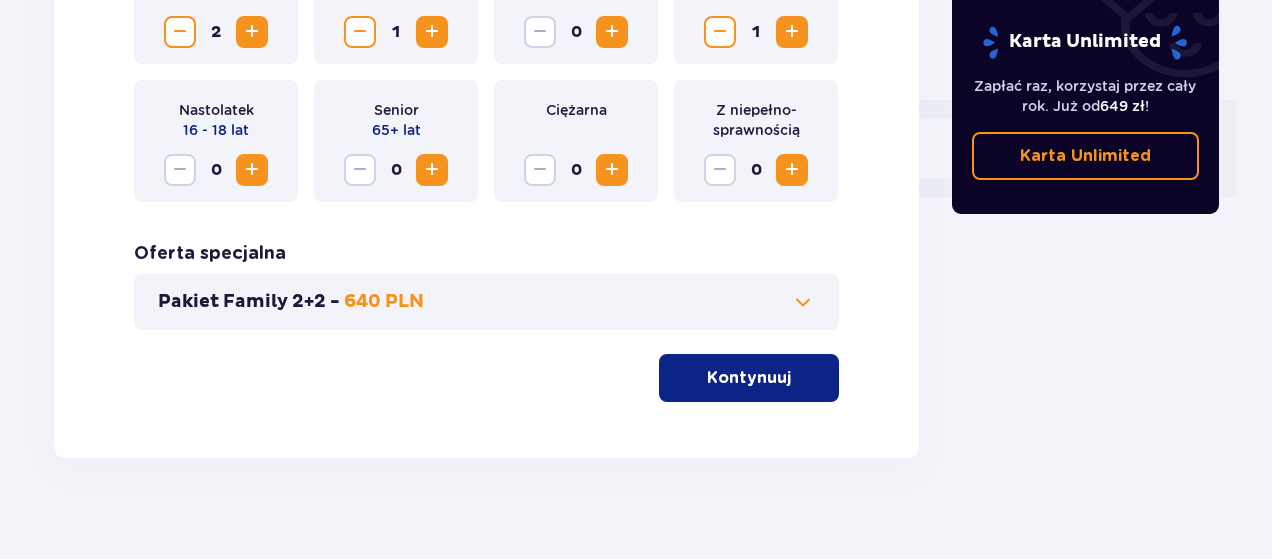 click at bounding box center [803, 302] 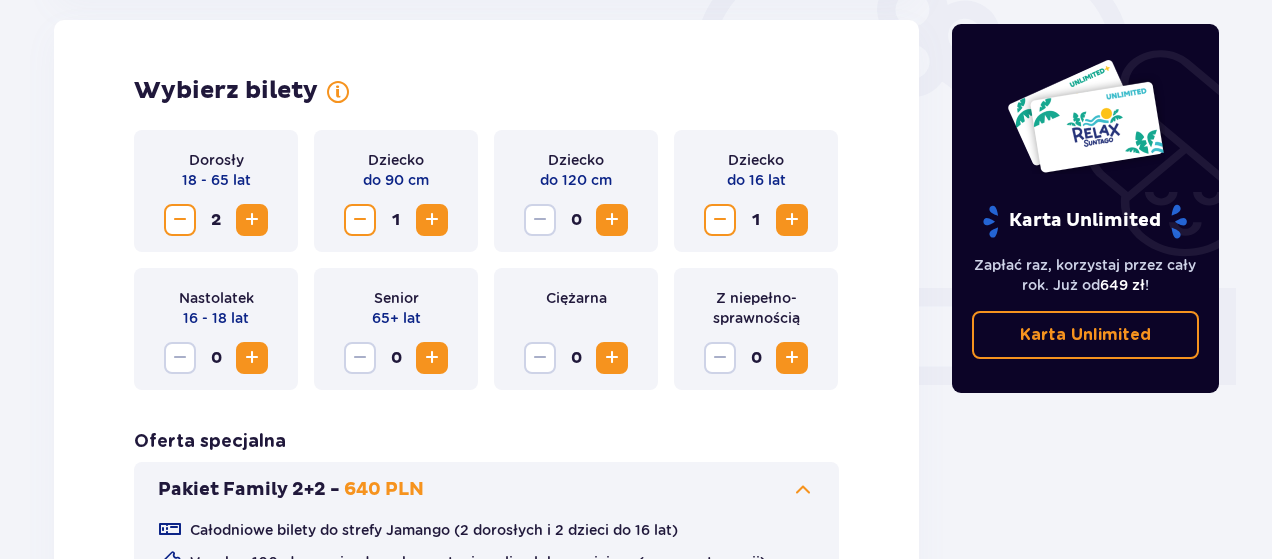 scroll, scrollTop: 644, scrollLeft: 0, axis: vertical 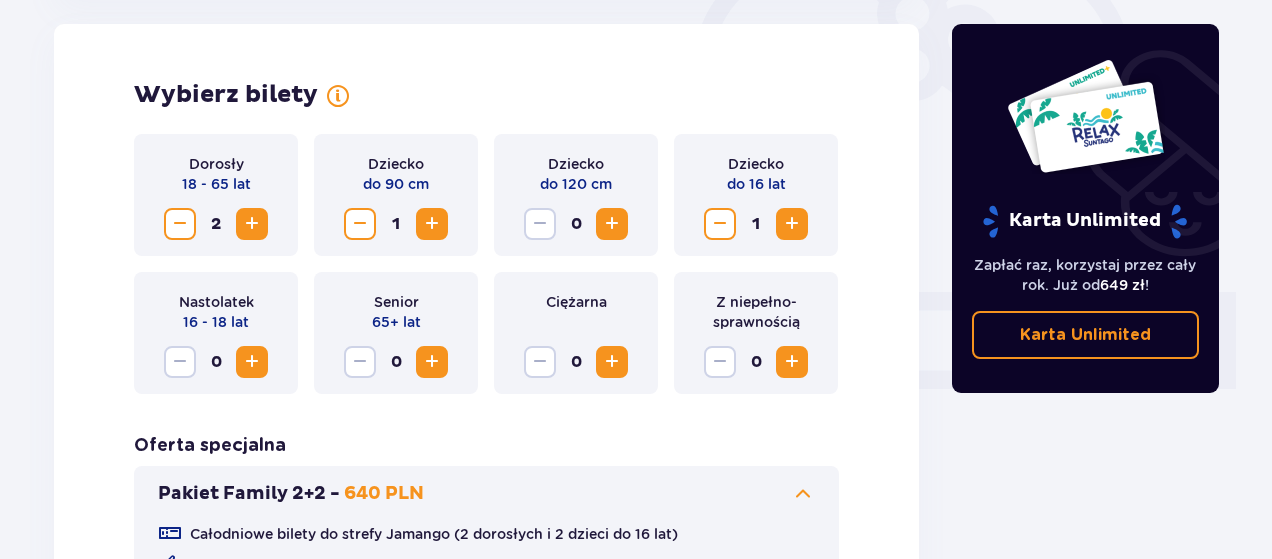 click on "Bilety Pomiń ten krok Znajdź bilety Za pierwszą dobę noclegu otrzymasz 10% zniżki na pierwszy dzień wizyty w parku. Każda kolejna doba pobytu to aż 50% zniżki na kolejny dzień wodnych atrakcji! Długość pobytu 1 dzień Dłużej Data przyjazdu 22.07.25 Wybierz bilety Dorosły 18 - 65 lat 2 Dziecko do 90 cm 1 Dziecko do 120 cm 0 Dziecko do 16 lat 1 Nastolatek 16 - 18 lat 0 Senior 65+ lat 0 Ciężarna 0 Z niepełno­sprawnością 0 Oferta specjalna Pakiet Family 2+2 -  640 PLN Całodniowe bilety do strefy Jamango (2 dorosłych i 2 dzieci do 16 lat) Voucher 100 zł w cenie: do wykorzystania online lub na miejscu (np. w restauracji) Zasady oferty Dodaj Pakiet Family Kontynuuj Karta Unlimited Zapłać raz, korzystaj przez cały rok. Już od  649 zł ! Karta Unlimited" at bounding box center (636, 231) 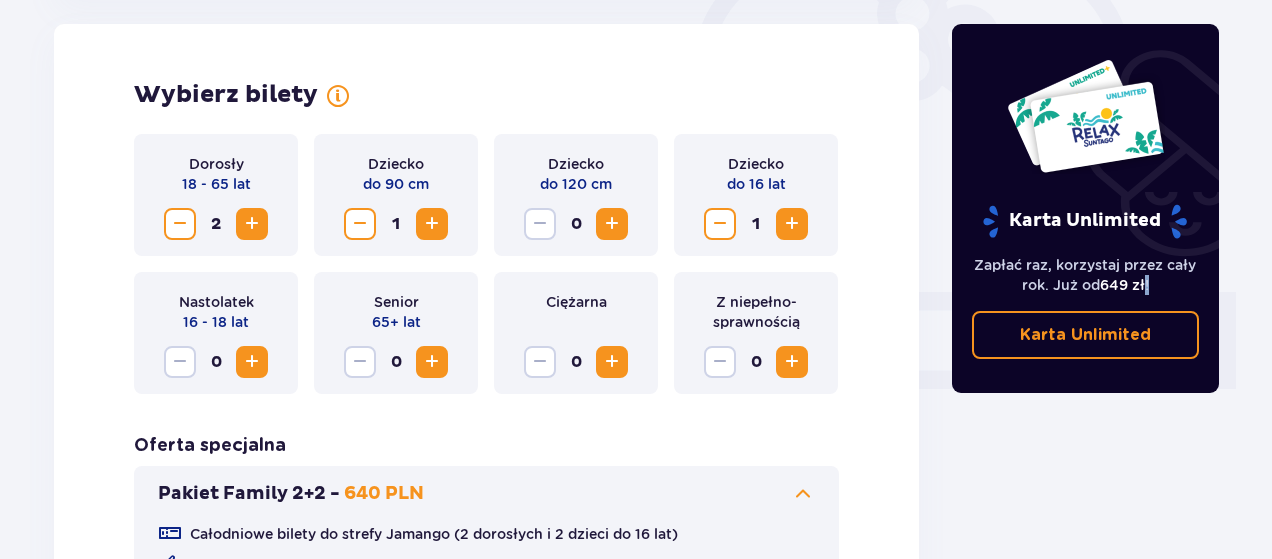 click on "Bilety Pomiń ten krok Znajdź bilety Za pierwszą dobę noclegu otrzymasz 10% zniżki na pierwszy dzień wizyty w parku. Każda kolejna doba pobytu to aż 50% zniżki na kolejny dzień wodnych atrakcji! Długość pobytu 1 dzień Dłużej Data przyjazdu 22.07.25 Wybierz bilety Dorosły 18 - 65 lat 2 Dziecko do 90 cm 1 Dziecko do 120 cm 0 Dziecko do 16 lat 1 Nastolatek 16 - 18 lat 0 Senior 65+ lat 0 Ciężarna 0 Z niepełno­sprawnością 0 Oferta specjalna Pakiet Family 2+2 -  640 PLN Całodniowe bilety do strefy Jamango (2 dorosłych i 2 dzieci do 16 lat) Voucher 100 zł w cenie: do wykorzystania online lub na miejscu (np. w restauracji) Zasady oferty Dodaj Pakiet Family Kontynuuj Karta Unlimited Zapłać raz, korzystaj przez cały rok. Już od  649 zł ! Karta Unlimited" at bounding box center [636, 231] 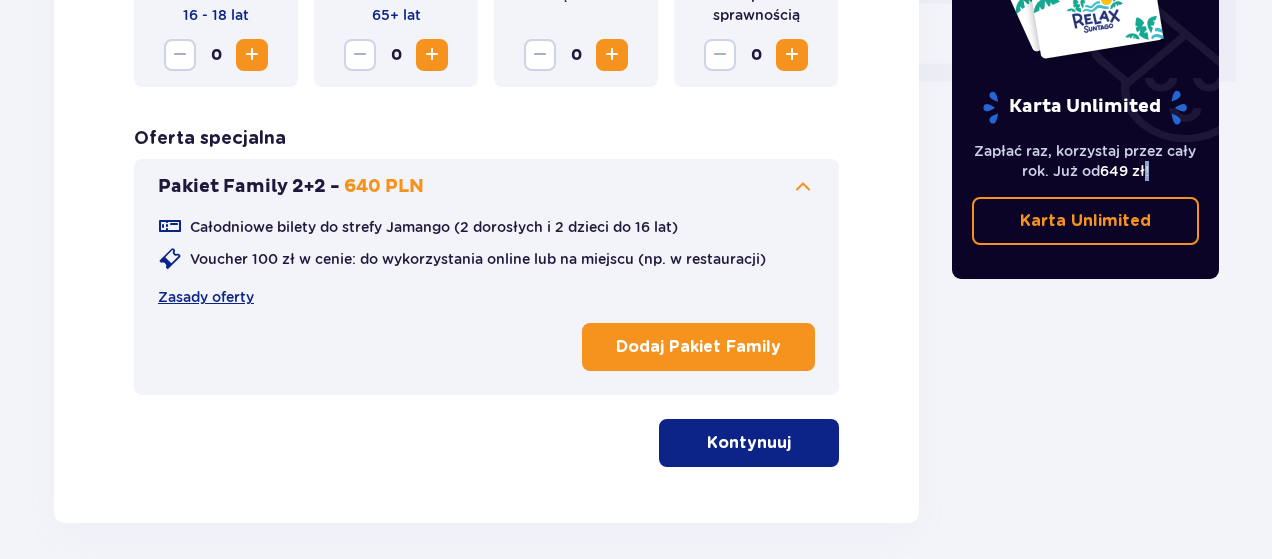 scroll, scrollTop: 914, scrollLeft: 0, axis: vertical 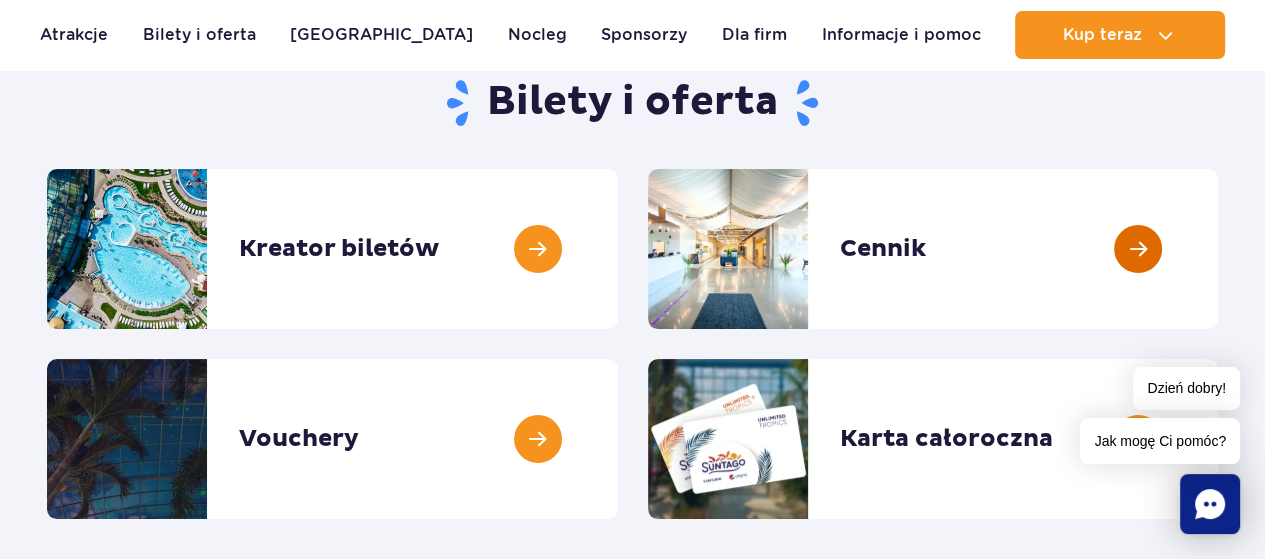 click at bounding box center [1218, 249] 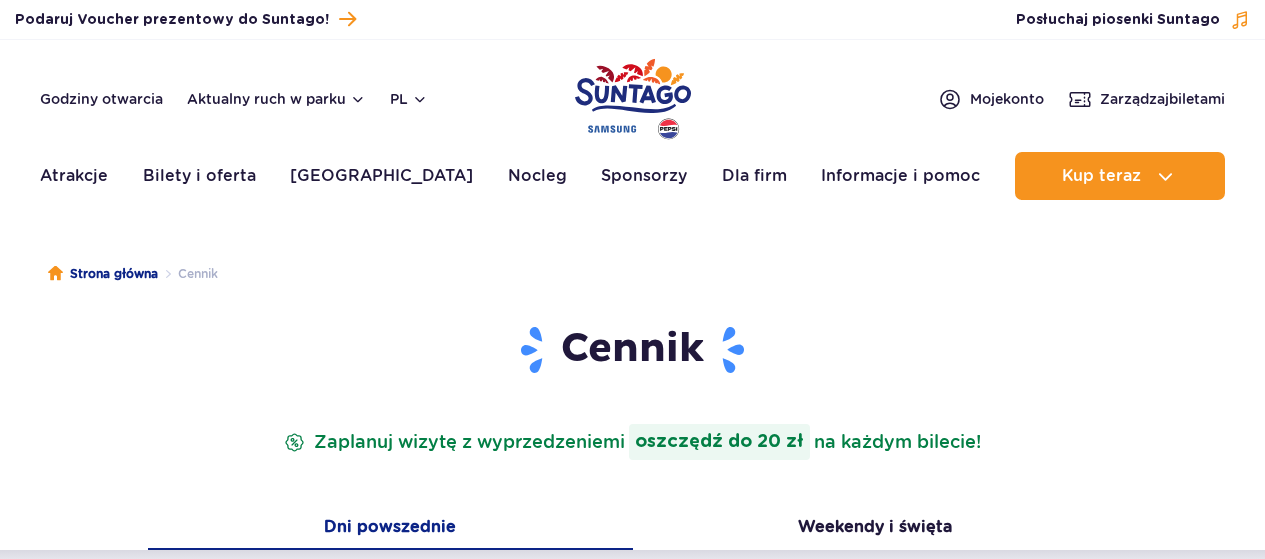 scroll, scrollTop: 0, scrollLeft: 0, axis: both 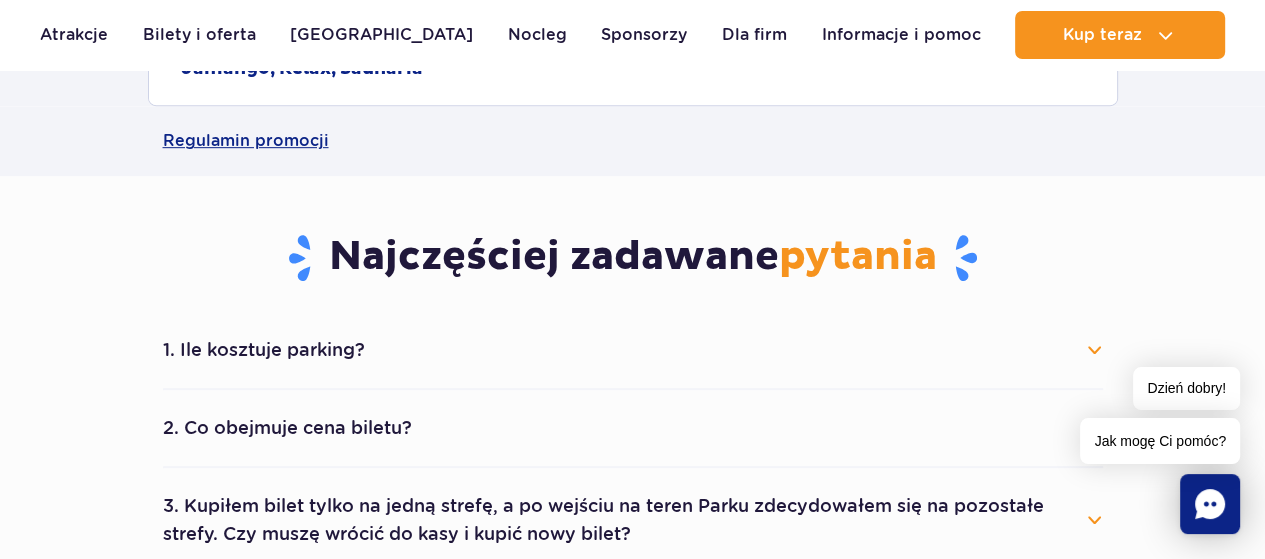 click on "1. Ile kosztuje parking?" at bounding box center [633, 350] 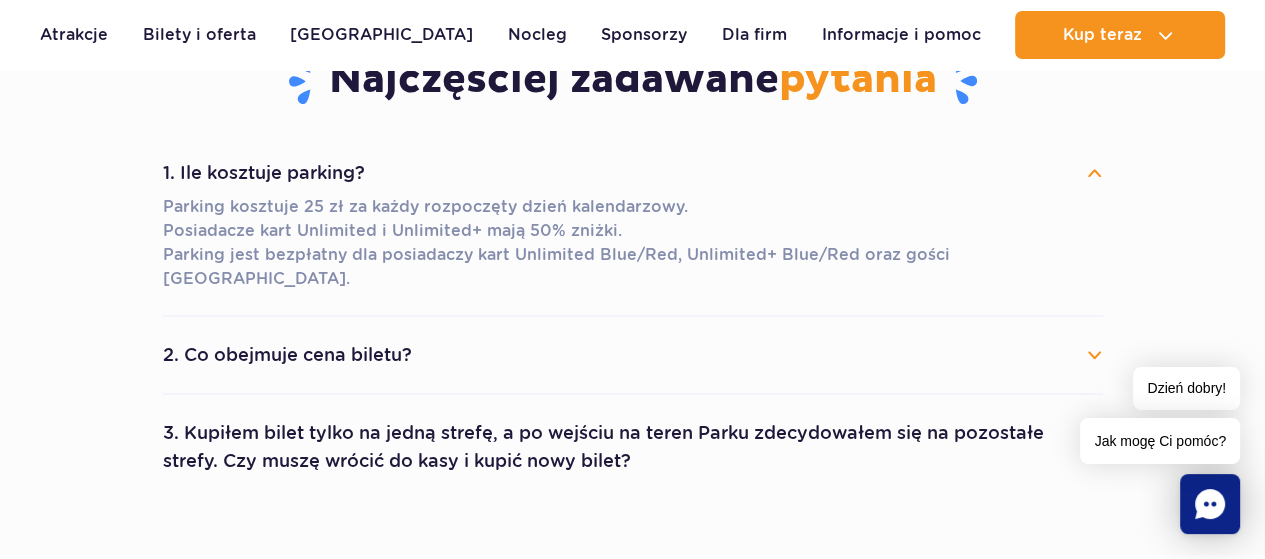 scroll, scrollTop: 1272, scrollLeft: 0, axis: vertical 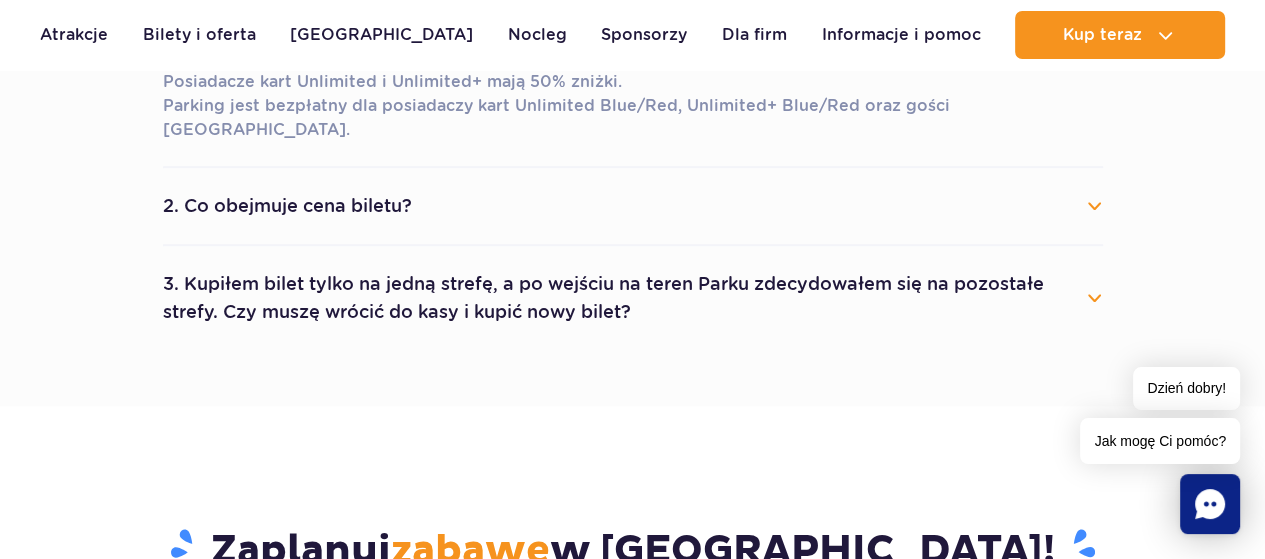 click on "2. Co obejmuje cena biletu?" at bounding box center (633, 206) 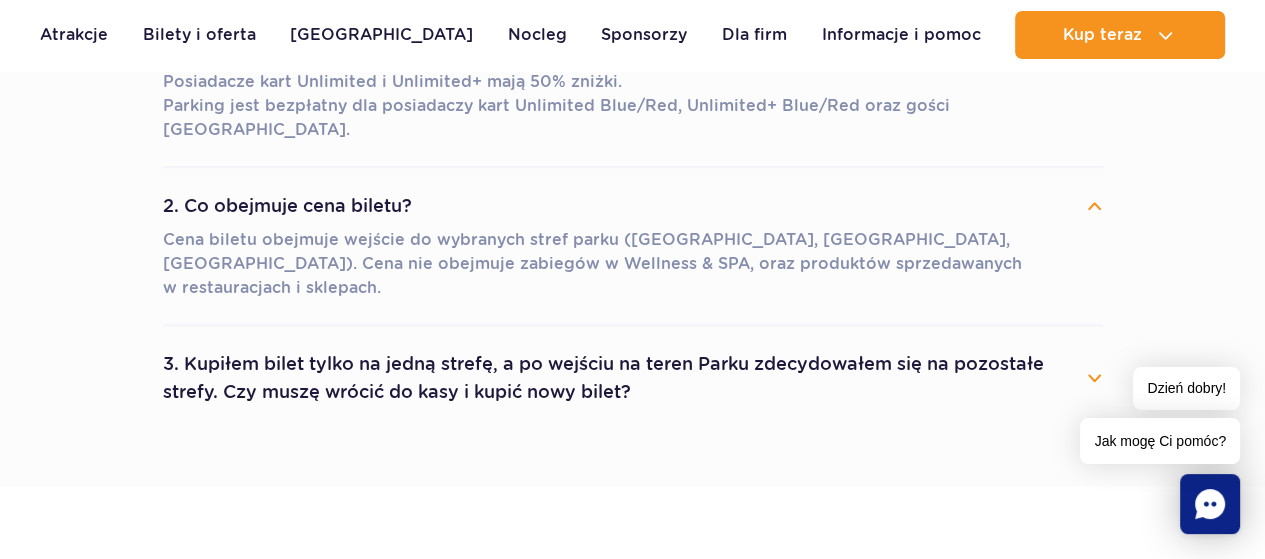 click on "3. Kupiłem bilet tylko na jedną strefę, a po wejściu na teren Parku zdecydowałem się na pozostałe strefy. Czy muszę wrócić do kasy i kupić nowy bilet?" at bounding box center (633, 378) 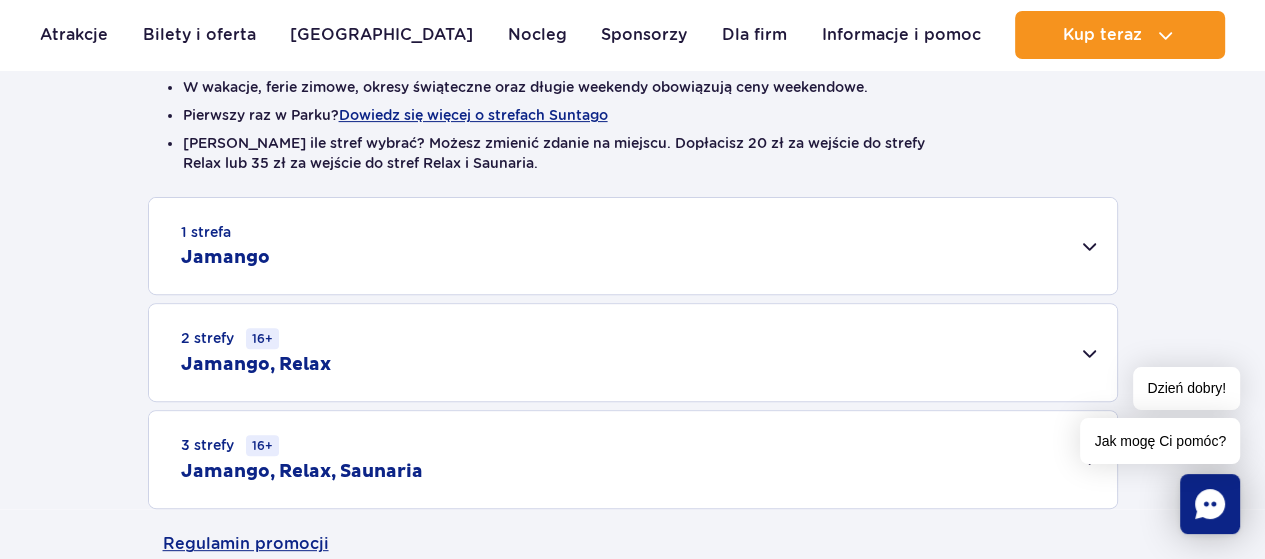 scroll, scrollTop: 563, scrollLeft: 0, axis: vertical 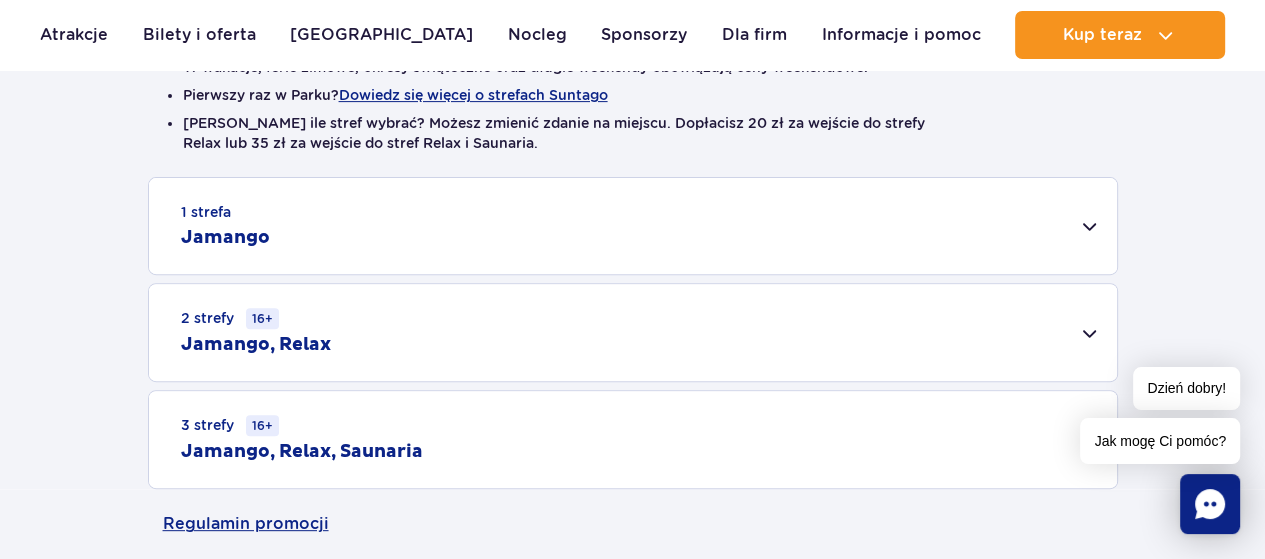 click on "1 strefa
Jamango" at bounding box center [633, 226] 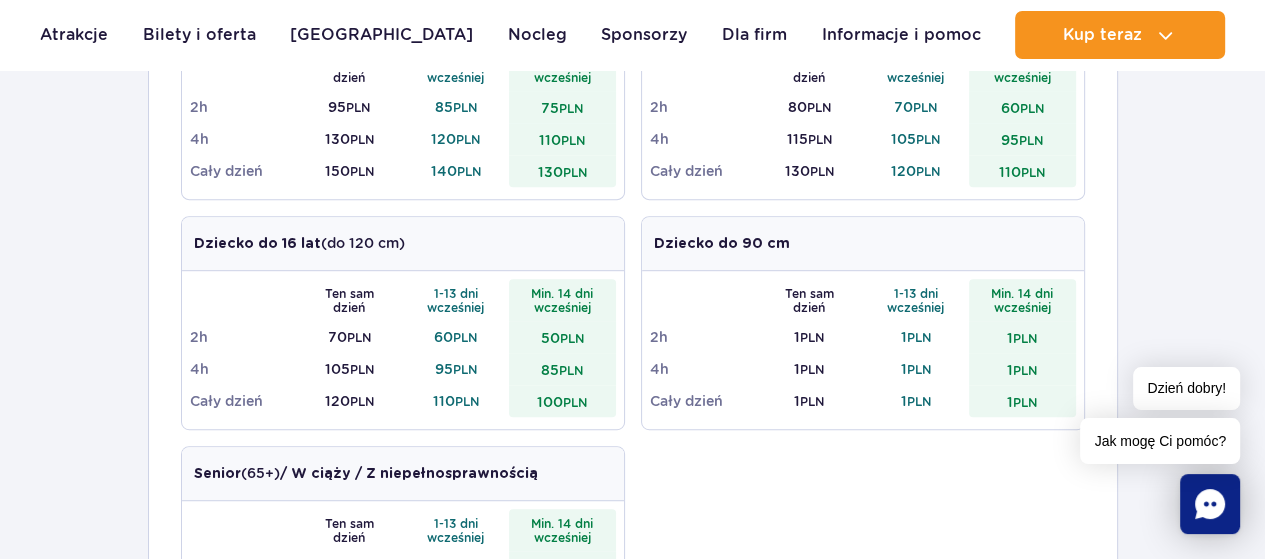 scroll, scrollTop: 918, scrollLeft: 0, axis: vertical 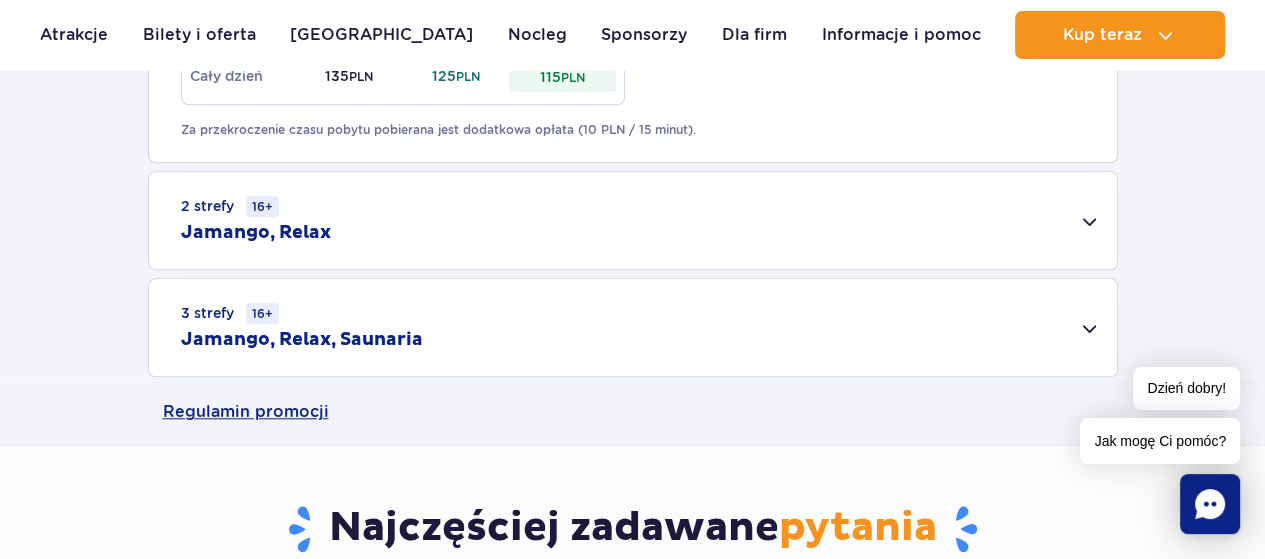 click on "2 strefy  16+
Jamango, Relax" at bounding box center [633, 220] 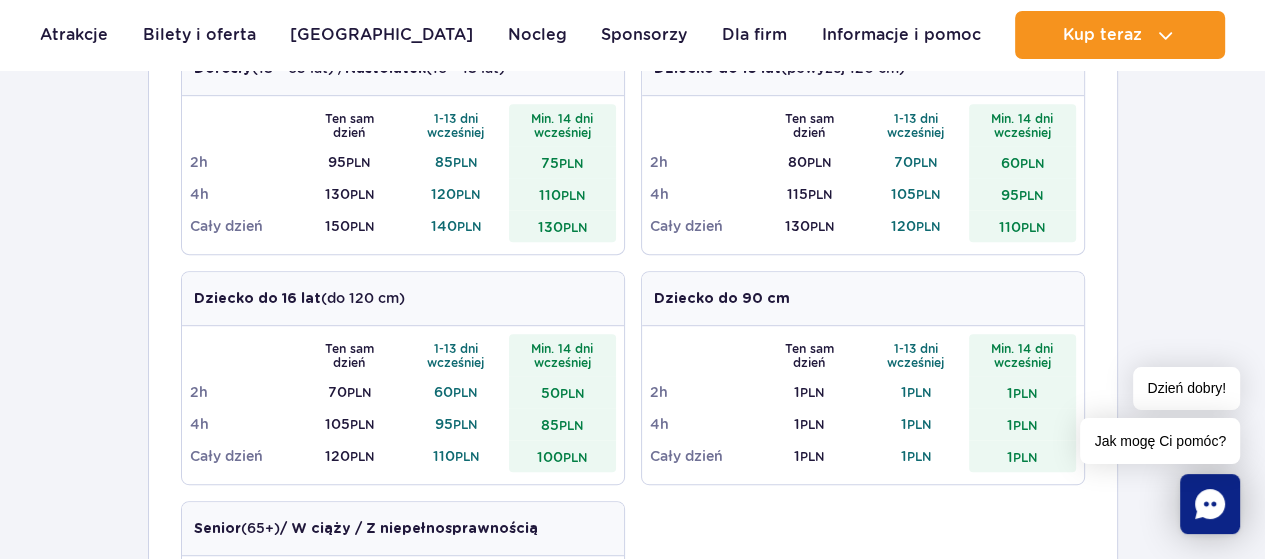 scroll, scrollTop: 748, scrollLeft: 0, axis: vertical 